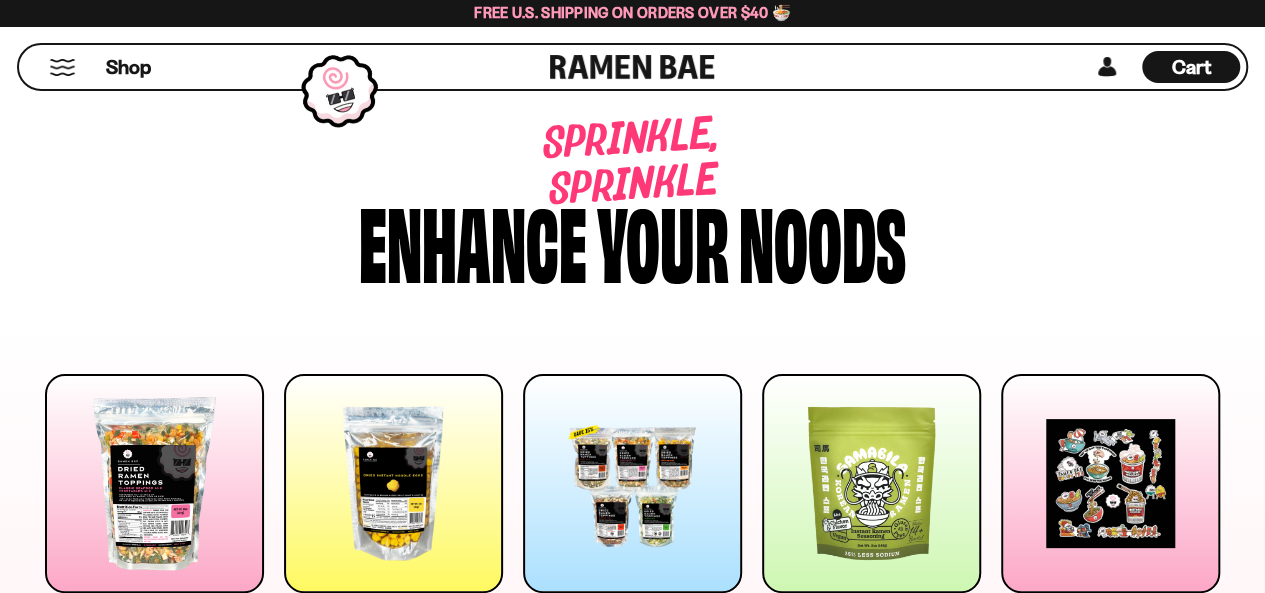 scroll, scrollTop: 200, scrollLeft: 0, axis: vertical 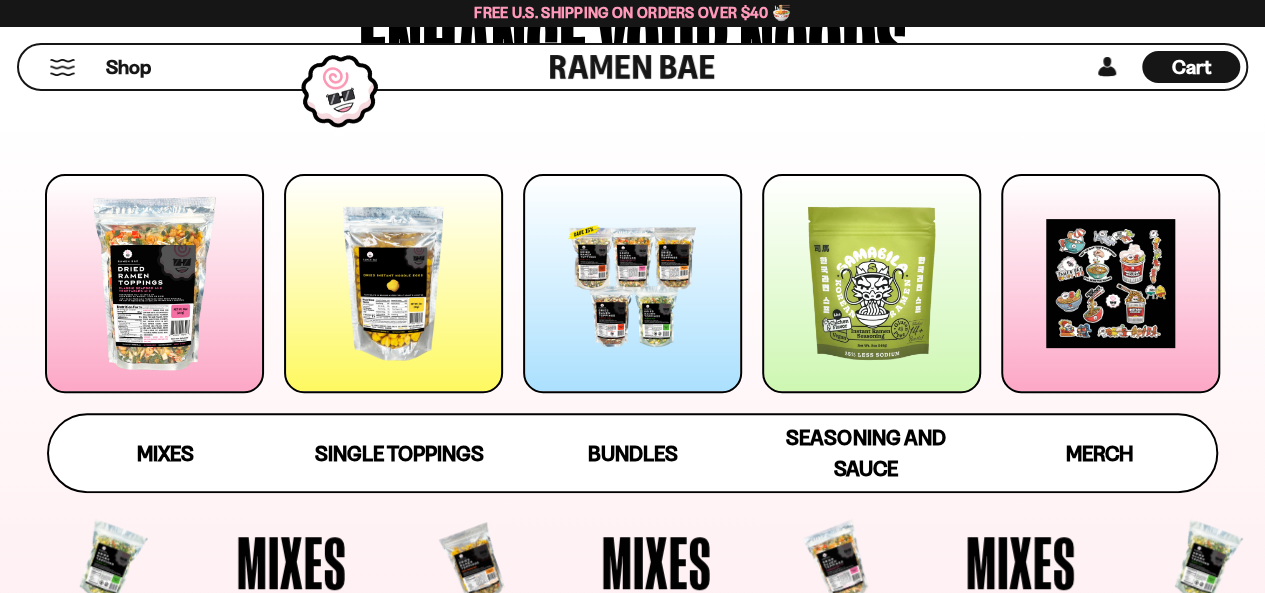 click at bounding box center [871, 283] 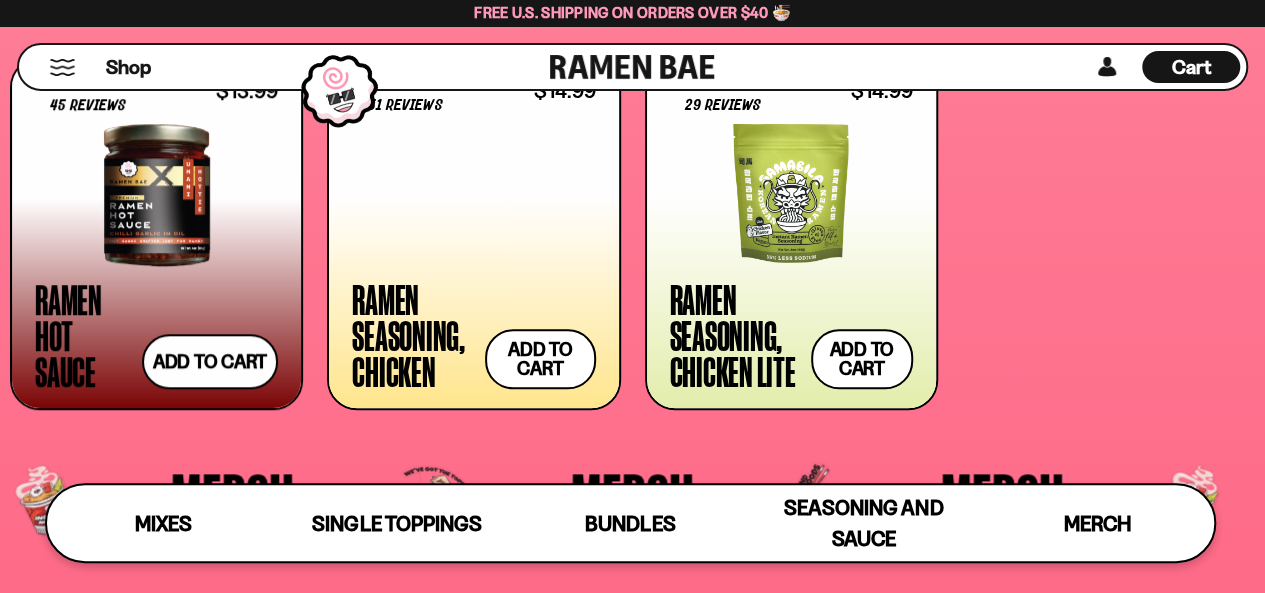 scroll, scrollTop: 4532, scrollLeft: 0, axis: vertical 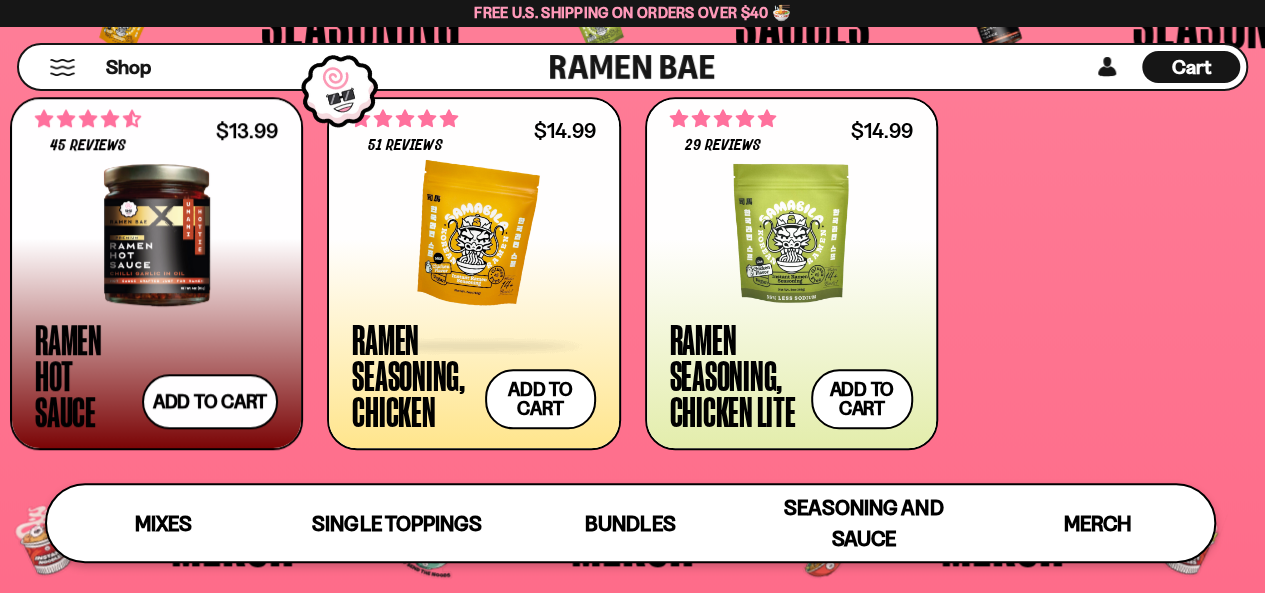 click at bounding box center [473, 235] 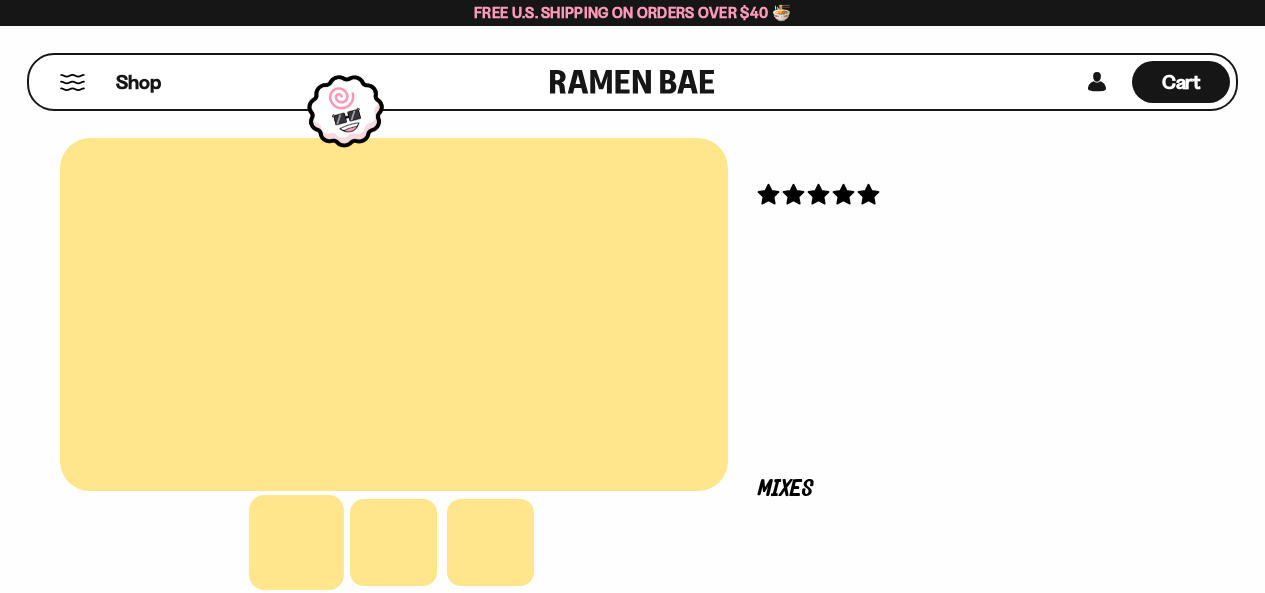 scroll, scrollTop: 200, scrollLeft: 0, axis: vertical 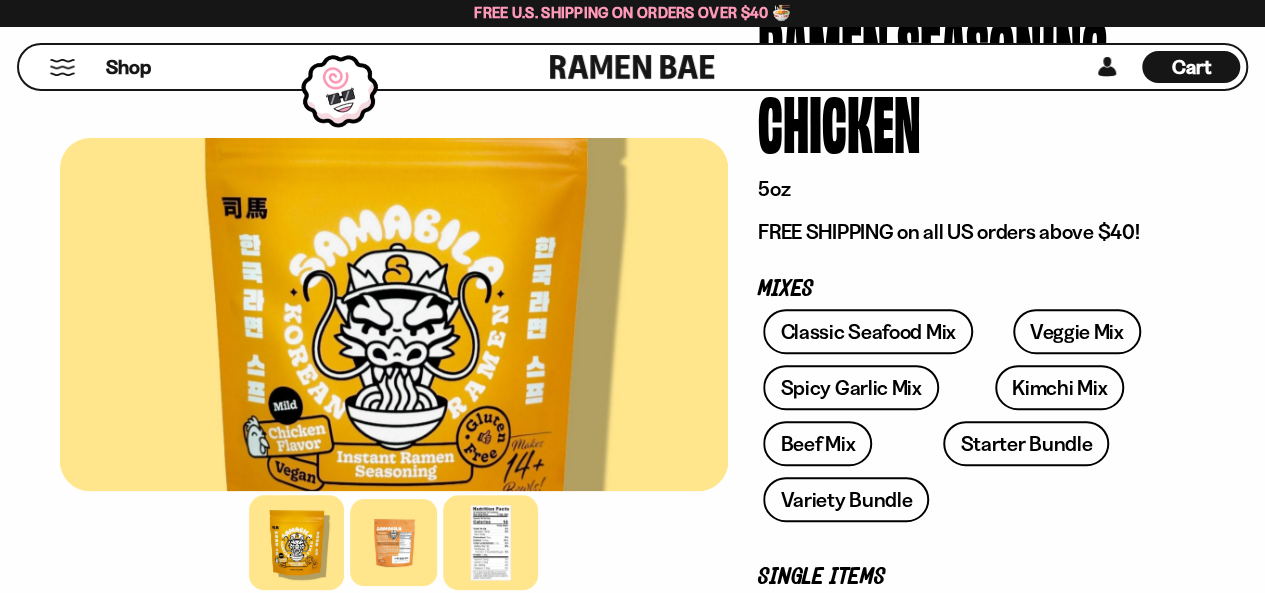 click at bounding box center (491, 542) 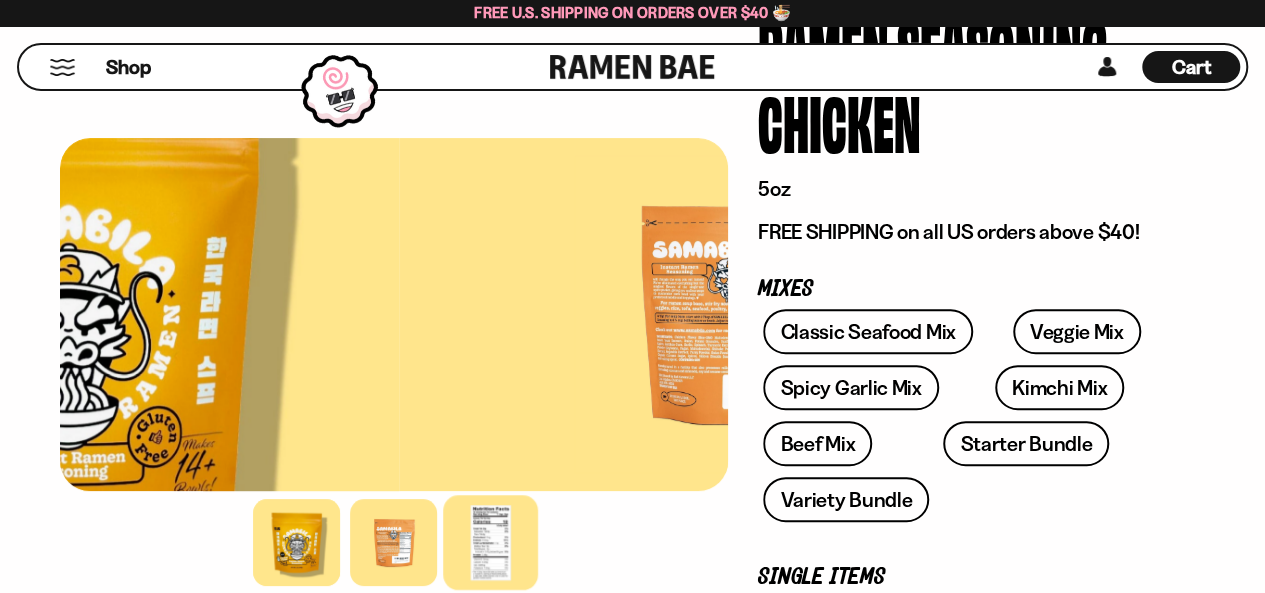 scroll, scrollTop: 200, scrollLeft: 0, axis: vertical 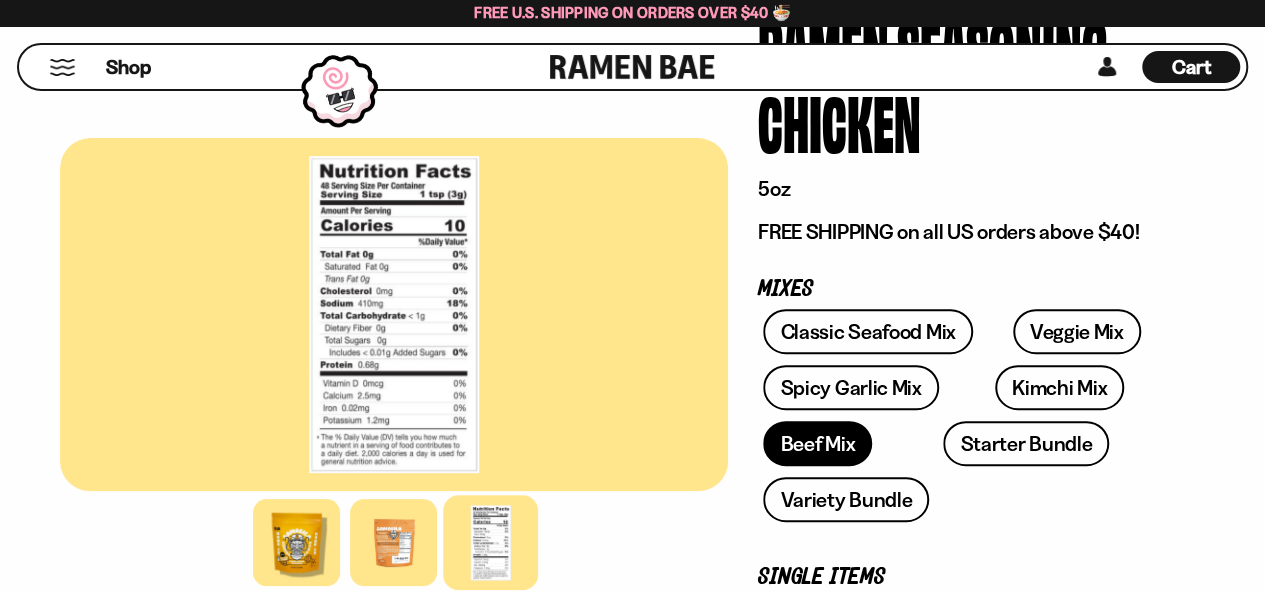 click on "Beef Mix" at bounding box center [817, 443] 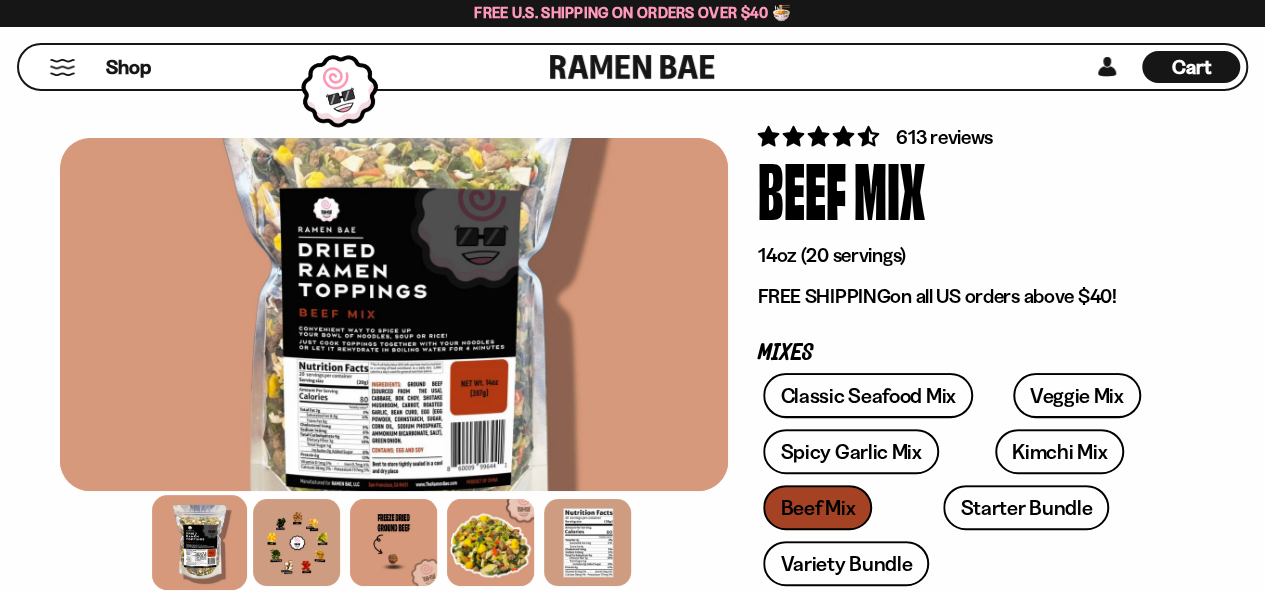 scroll, scrollTop: 200, scrollLeft: 0, axis: vertical 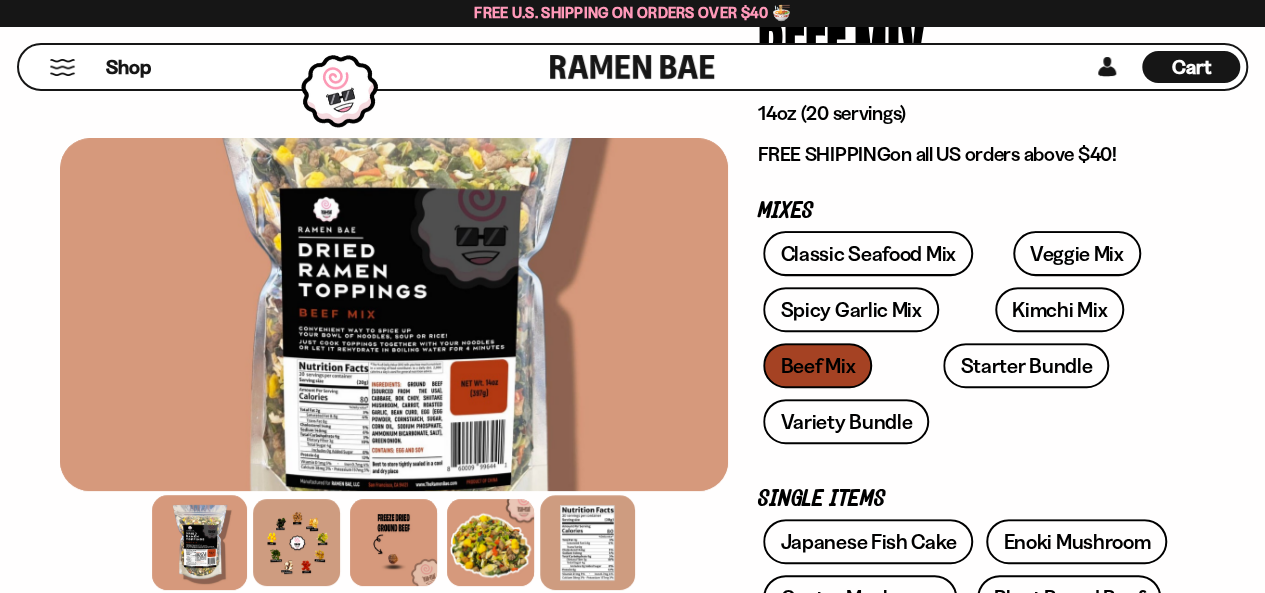 click at bounding box center [588, 542] 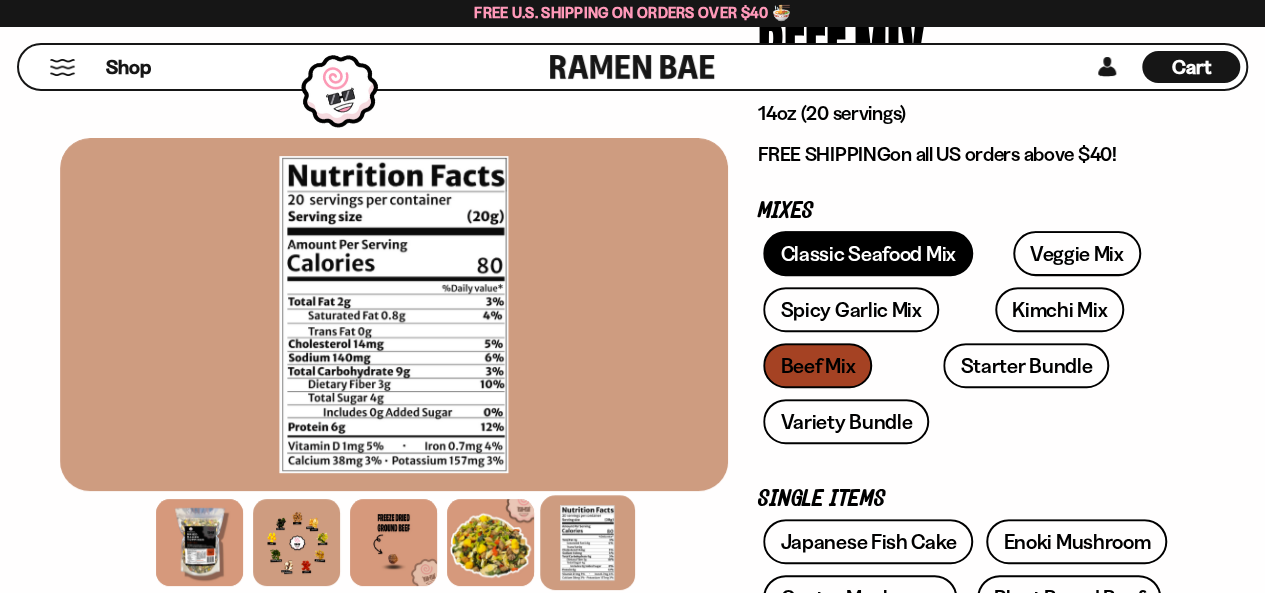 click on "Classic Seafood Mix" at bounding box center (867, 253) 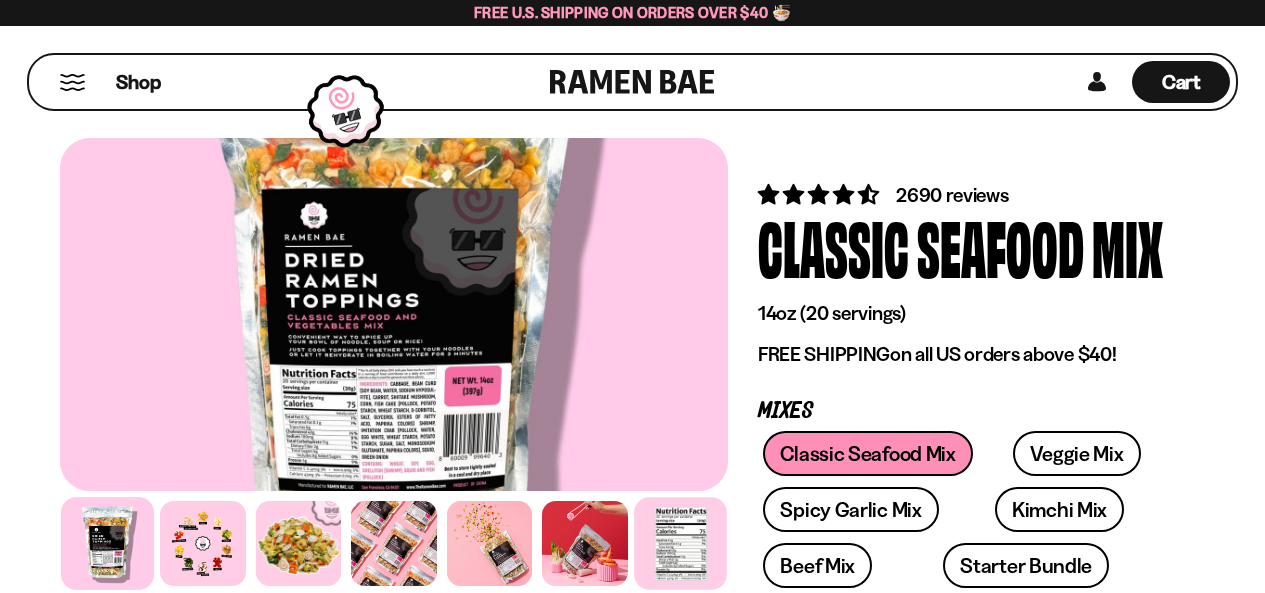 scroll, scrollTop: 0, scrollLeft: 0, axis: both 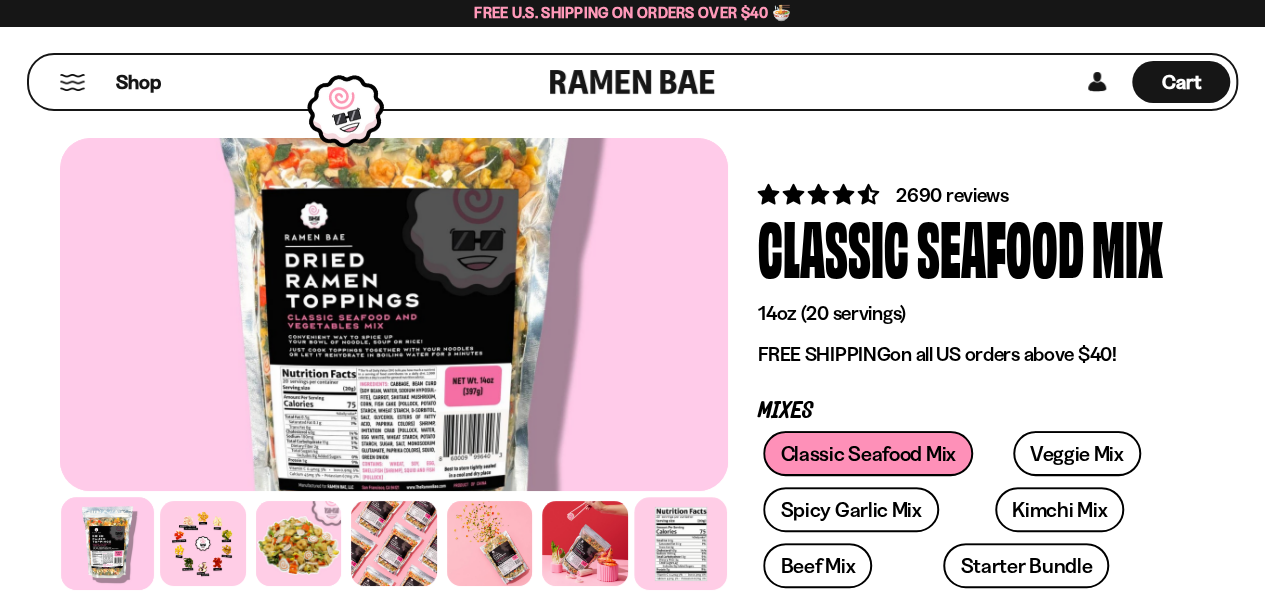 click at bounding box center (680, 543) 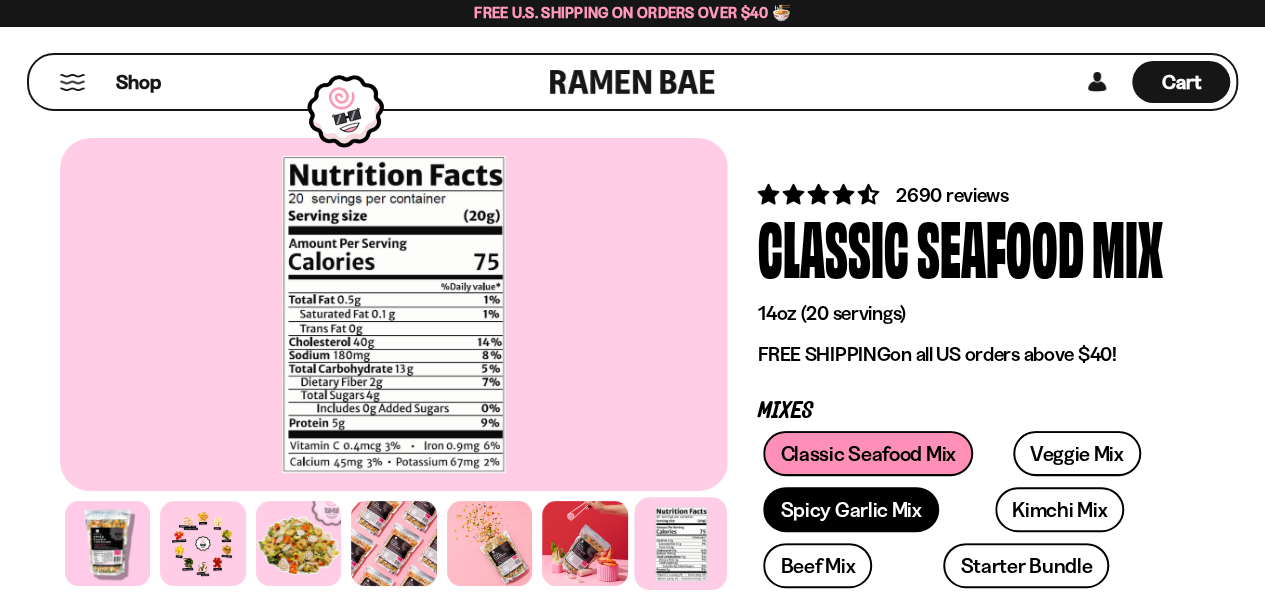 click on "Spicy Garlic Mix" at bounding box center (850, 509) 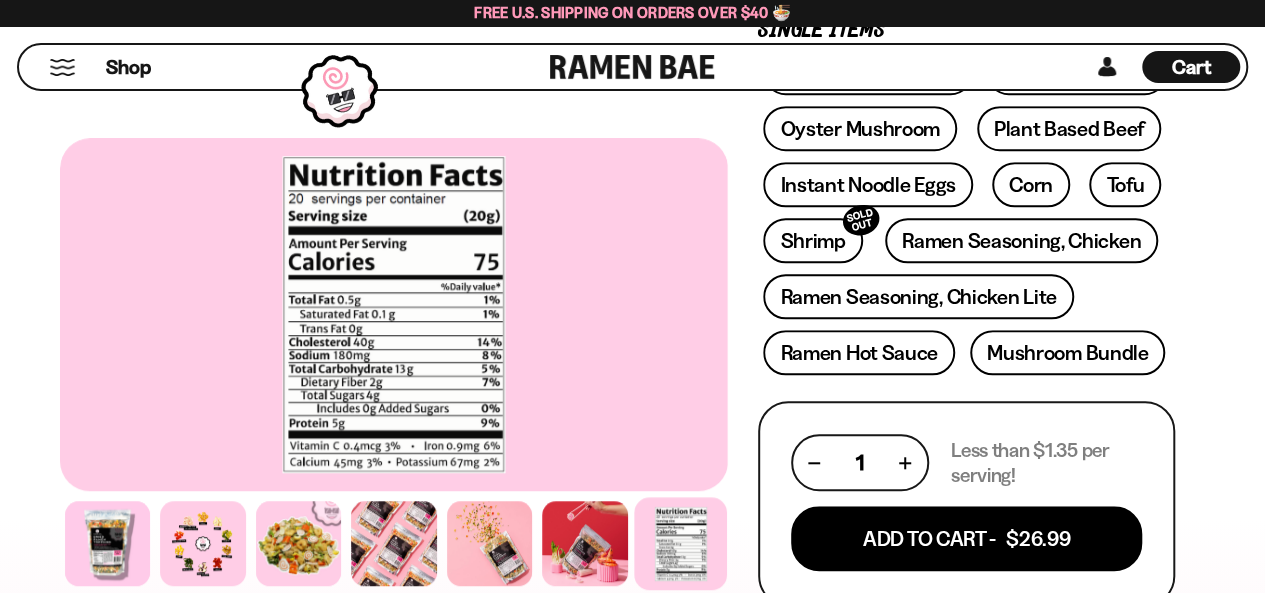 scroll, scrollTop: 700, scrollLeft: 0, axis: vertical 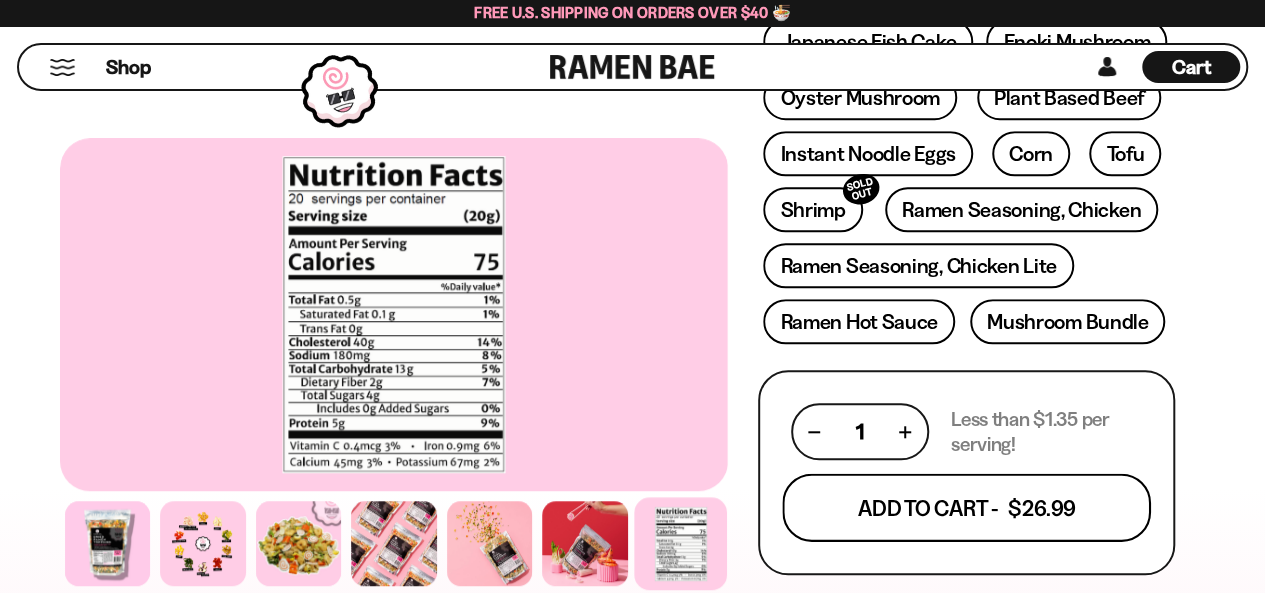 click on "Add To Cart -
$26.99" at bounding box center [966, 508] 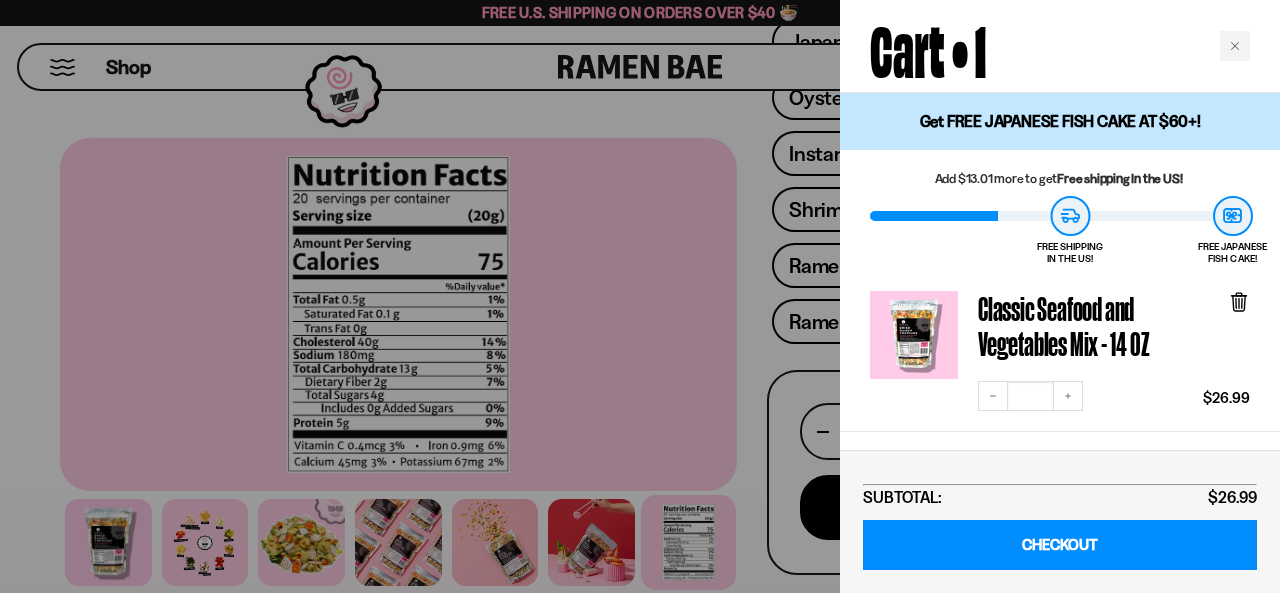 click at bounding box center (640, 296) 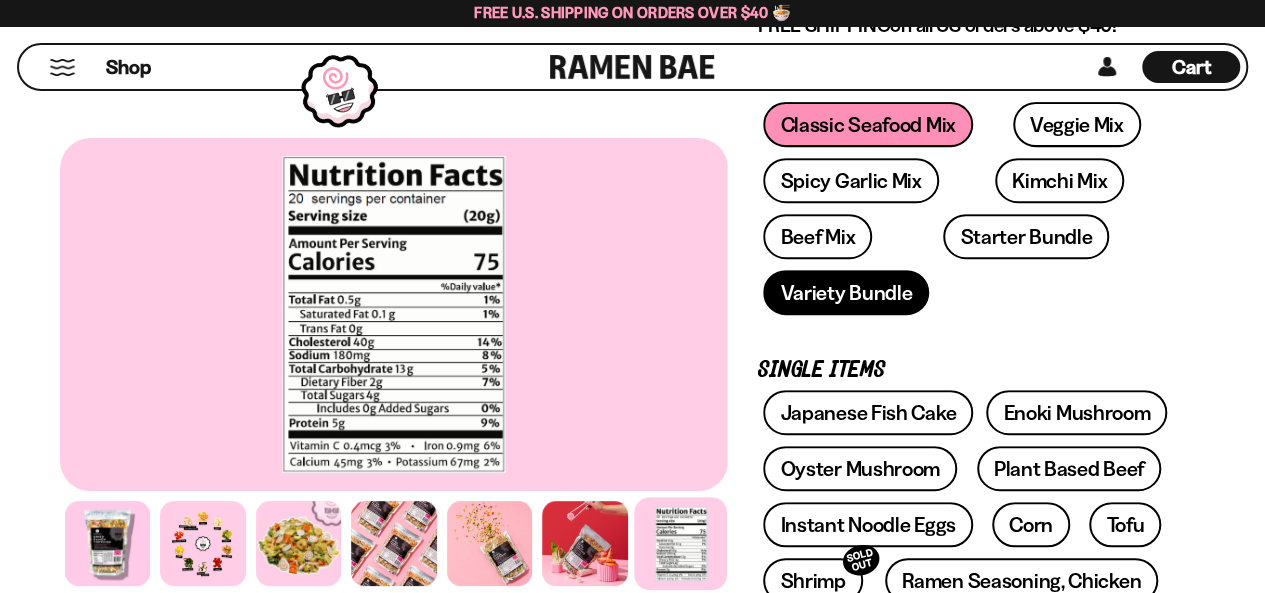 scroll, scrollTop: 300, scrollLeft: 0, axis: vertical 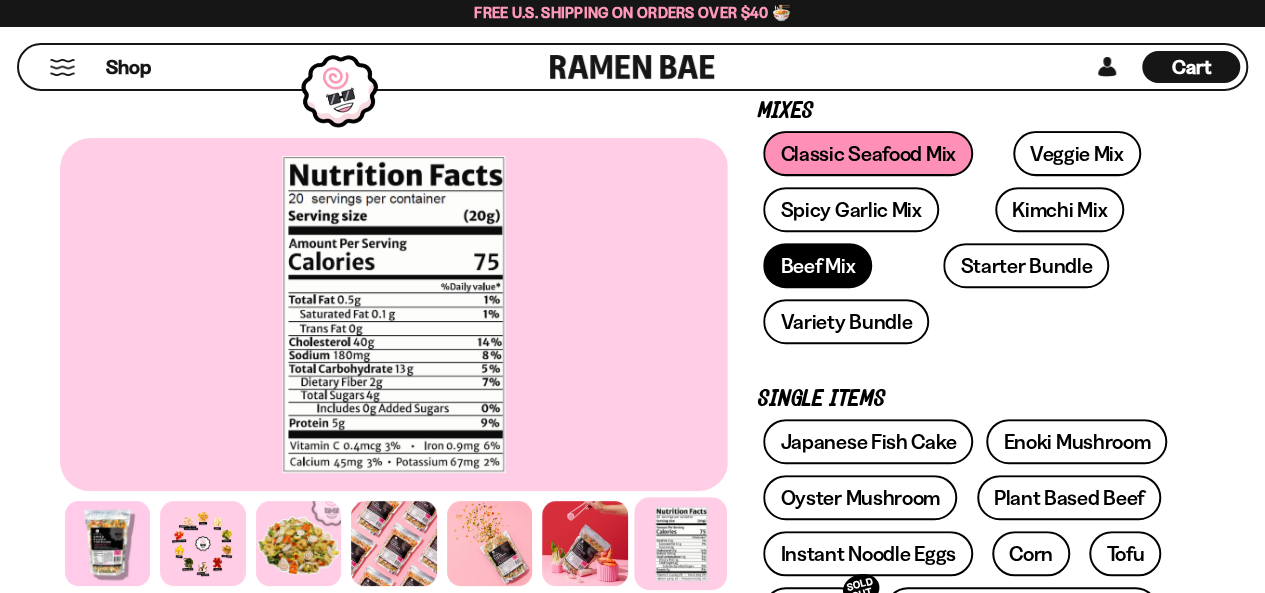 click on "Beef Mix" at bounding box center [817, 265] 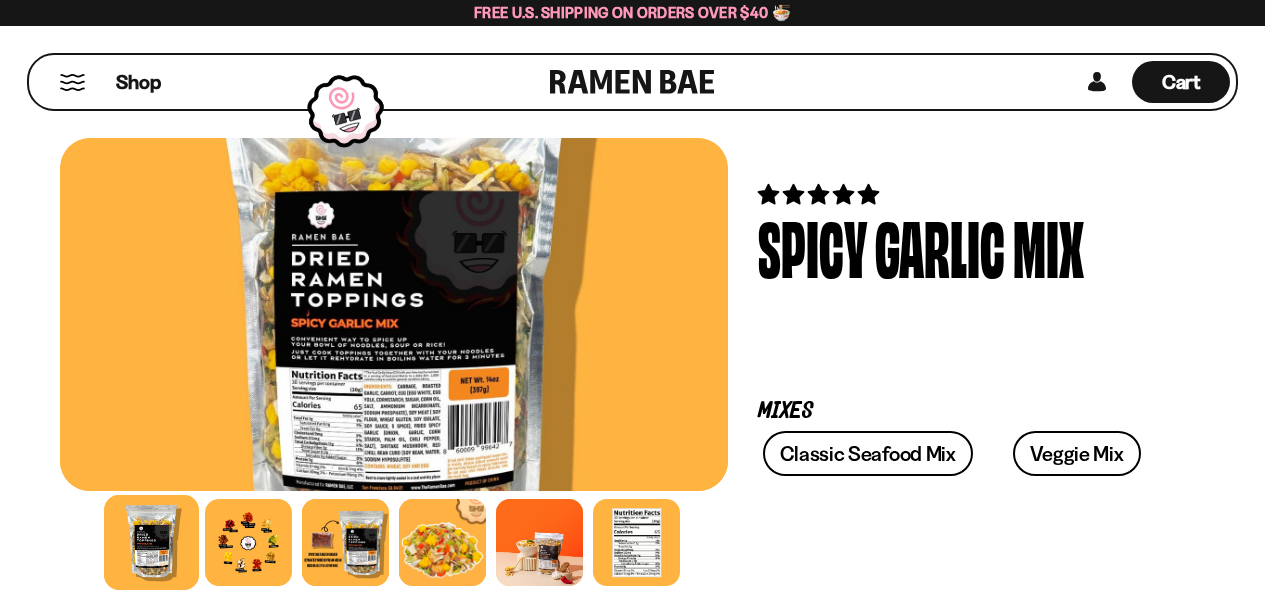 scroll, scrollTop: 0, scrollLeft: 0, axis: both 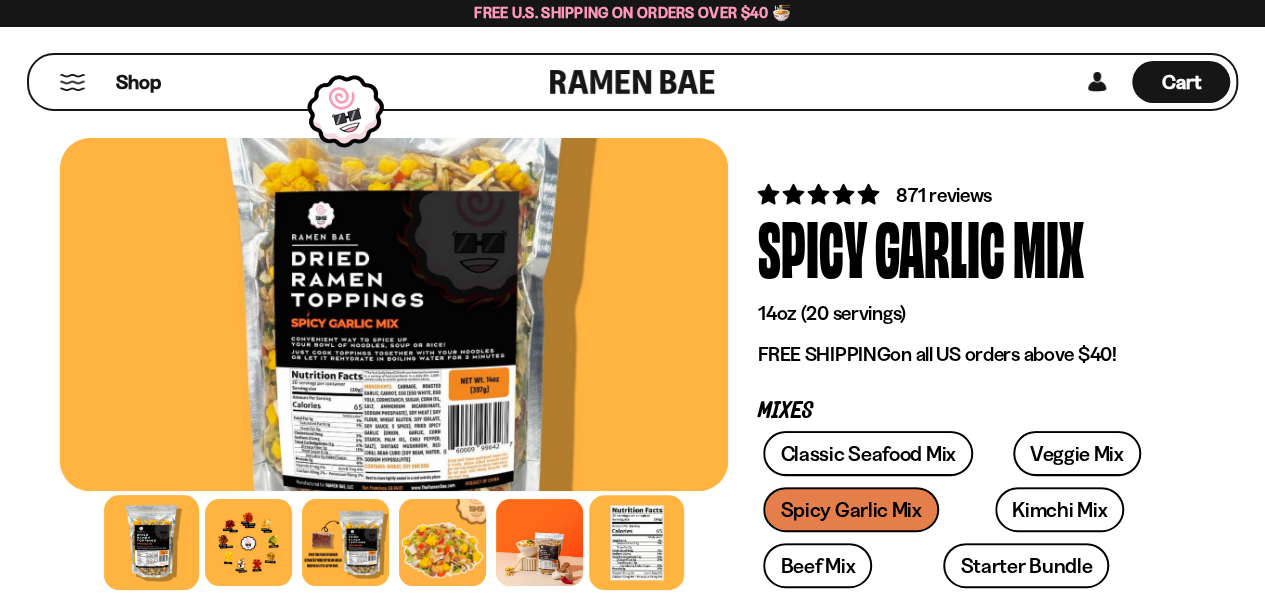 click at bounding box center [636, 542] 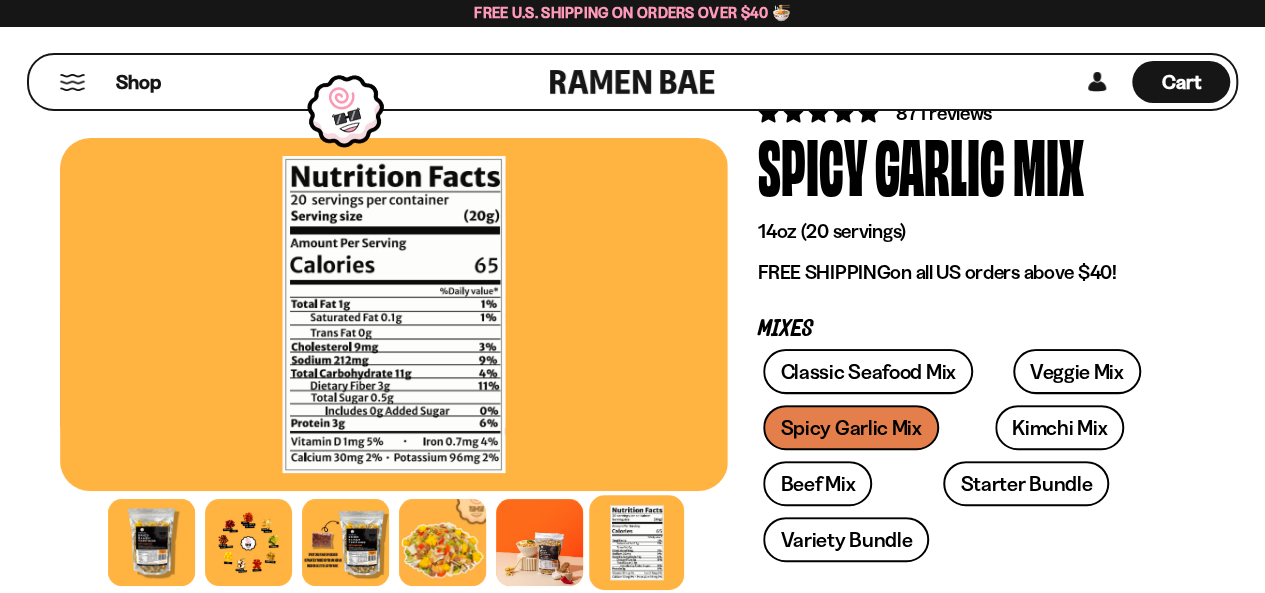 scroll, scrollTop: 100, scrollLeft: 0, axis: vertical 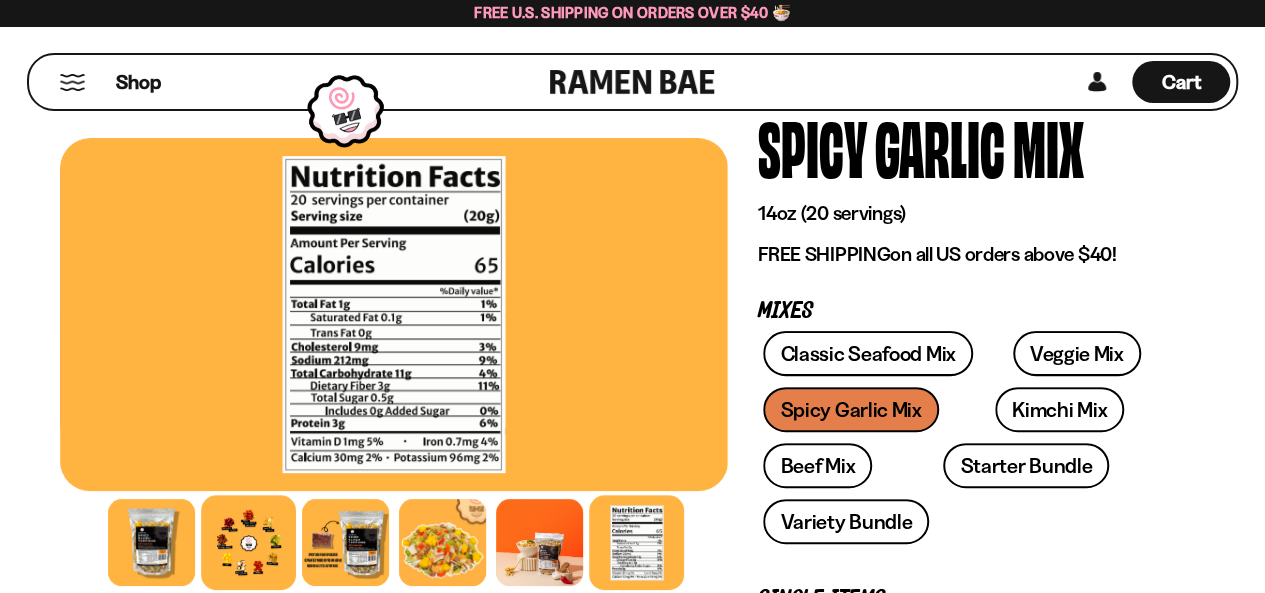 click at bounding box center (248, 542) 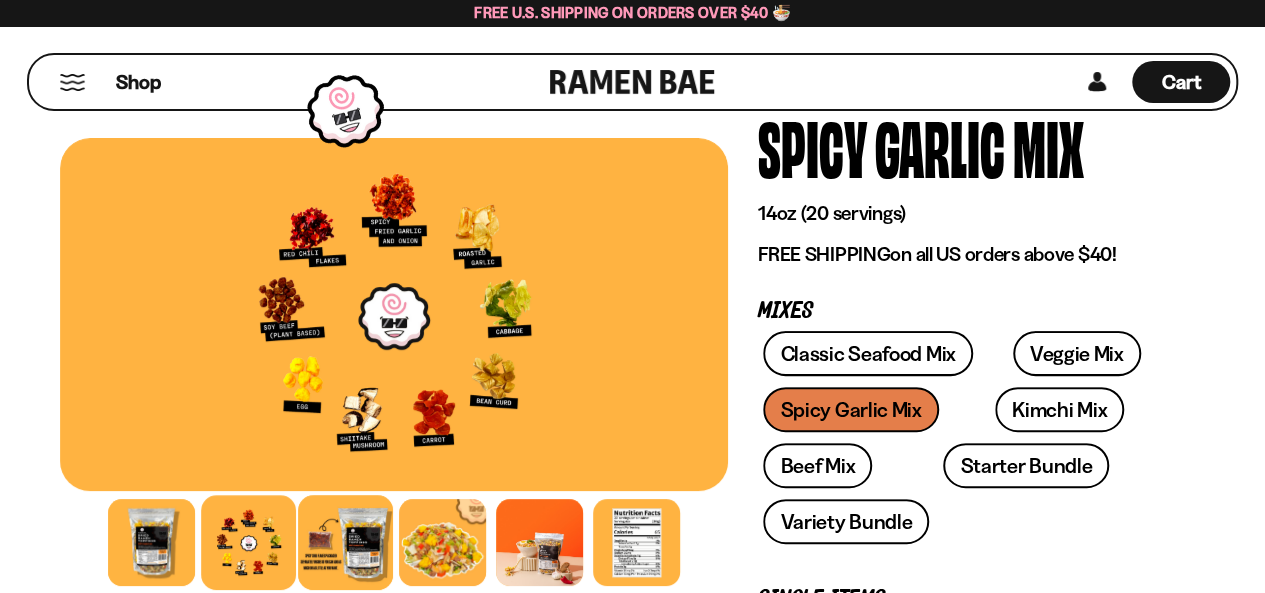 click at bounding box center (345, 542) 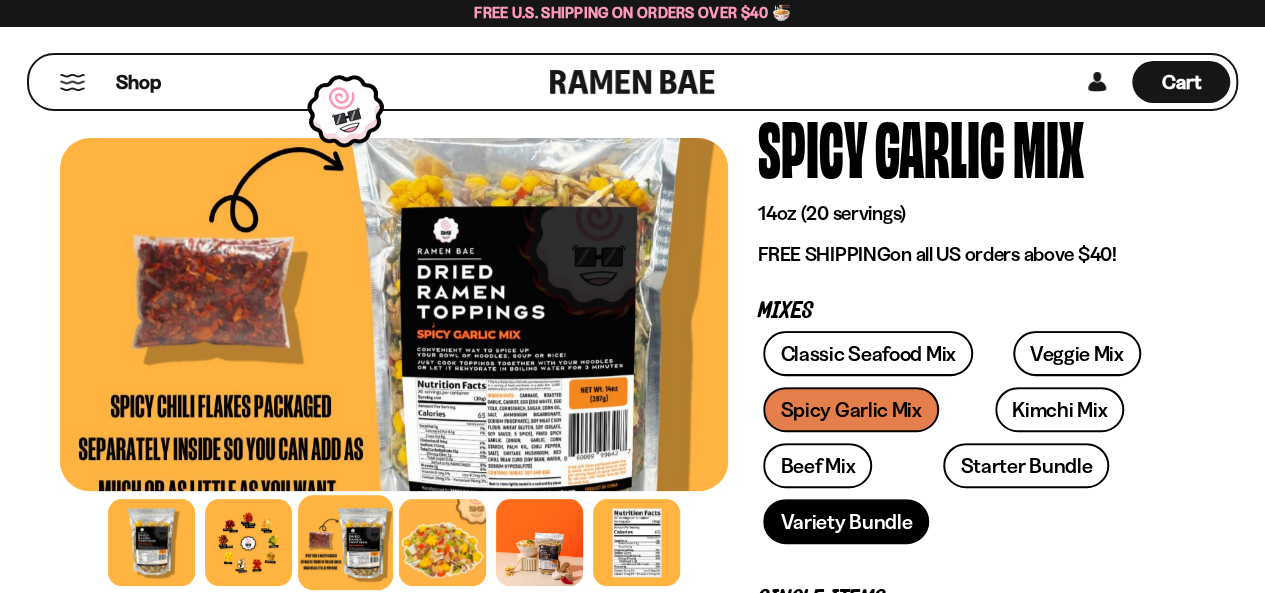 click on "Variety Bundle" at bounding box center (846, 521) 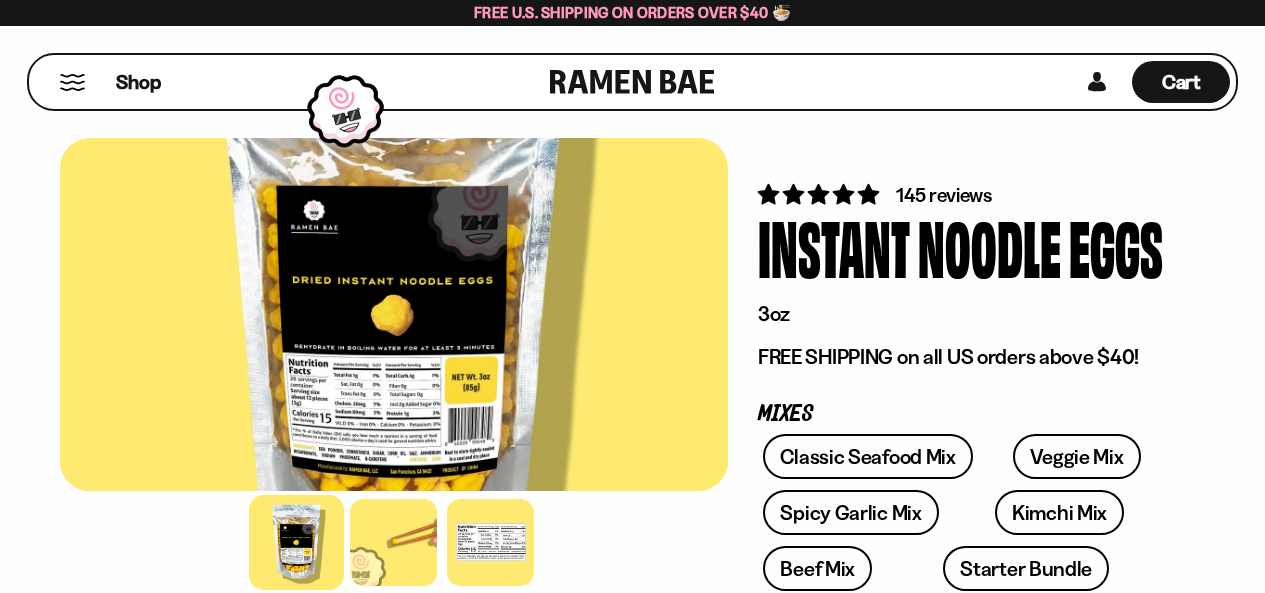 scroll, scrollTop: 0, scrollLeft: 0, axis: both 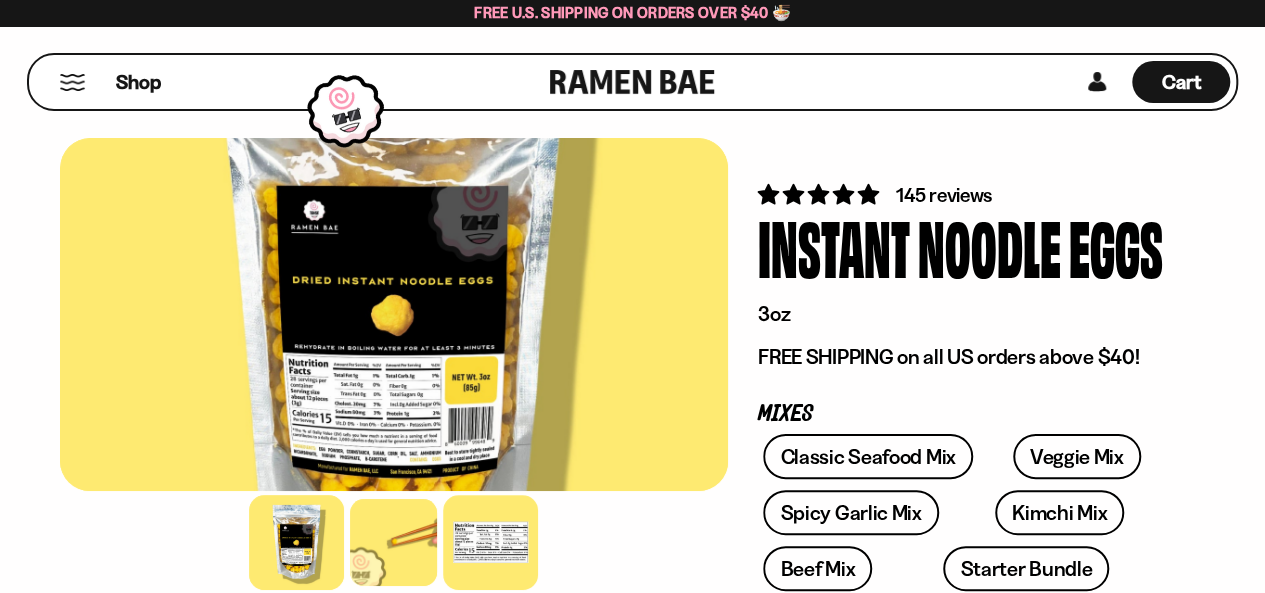 click at bounding box center (491, 542) 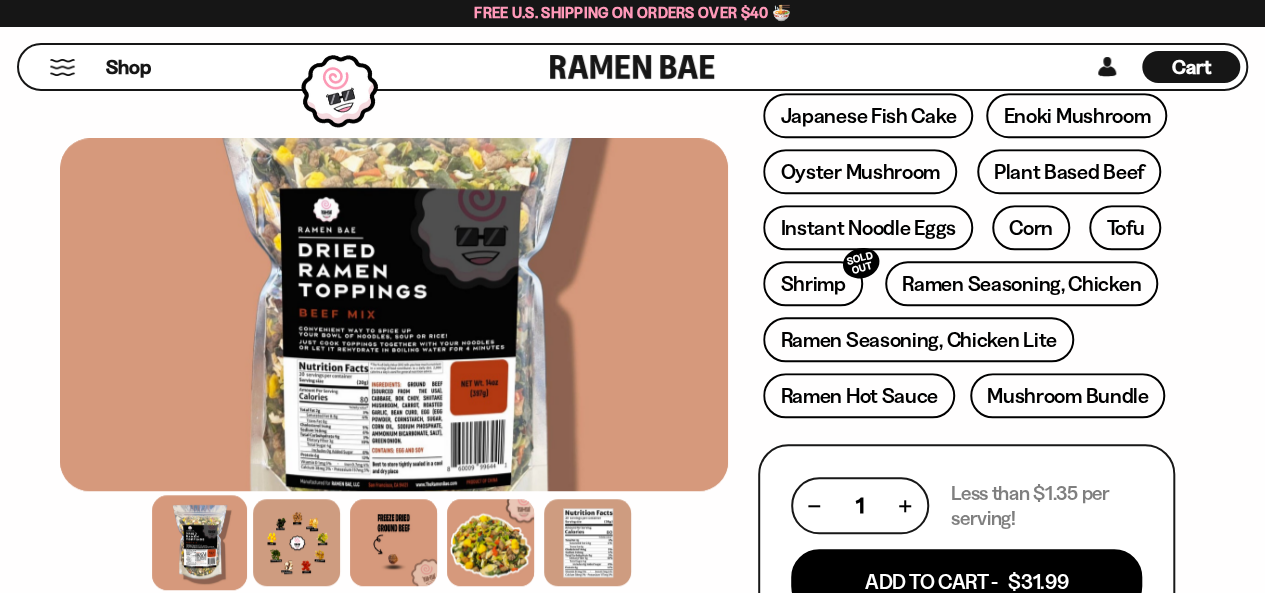 scroll, scrollTop: 701, scrollLeft: 0, axis: vertical 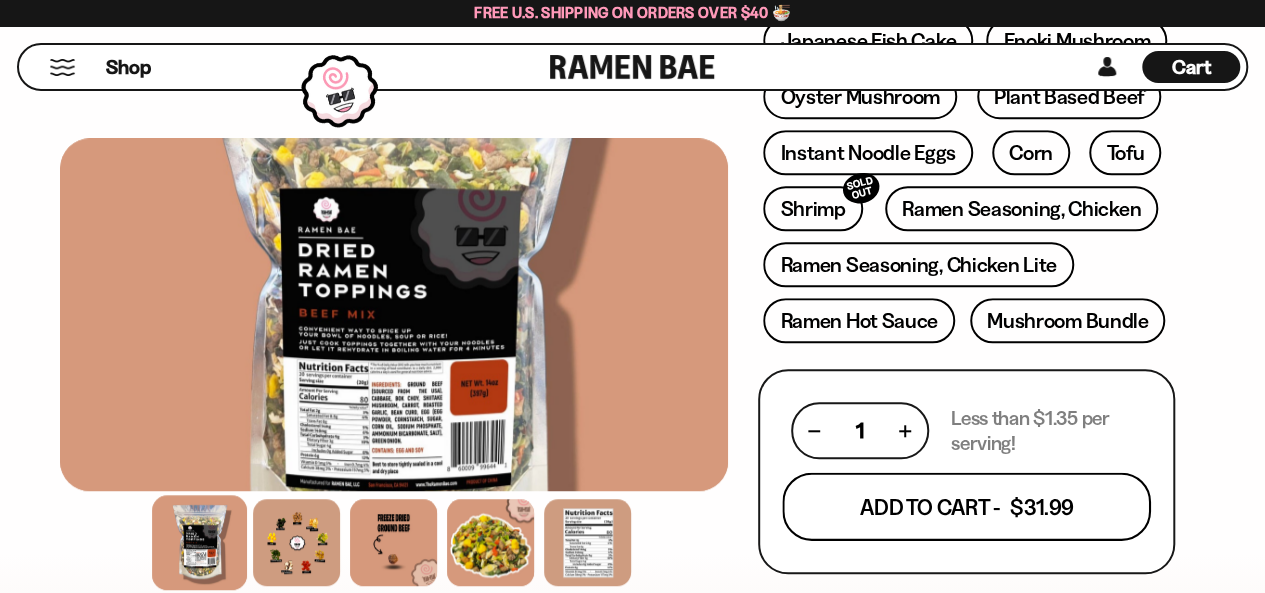 click on "Add To Cart -
$31.99" at bounding box center (966, 507) 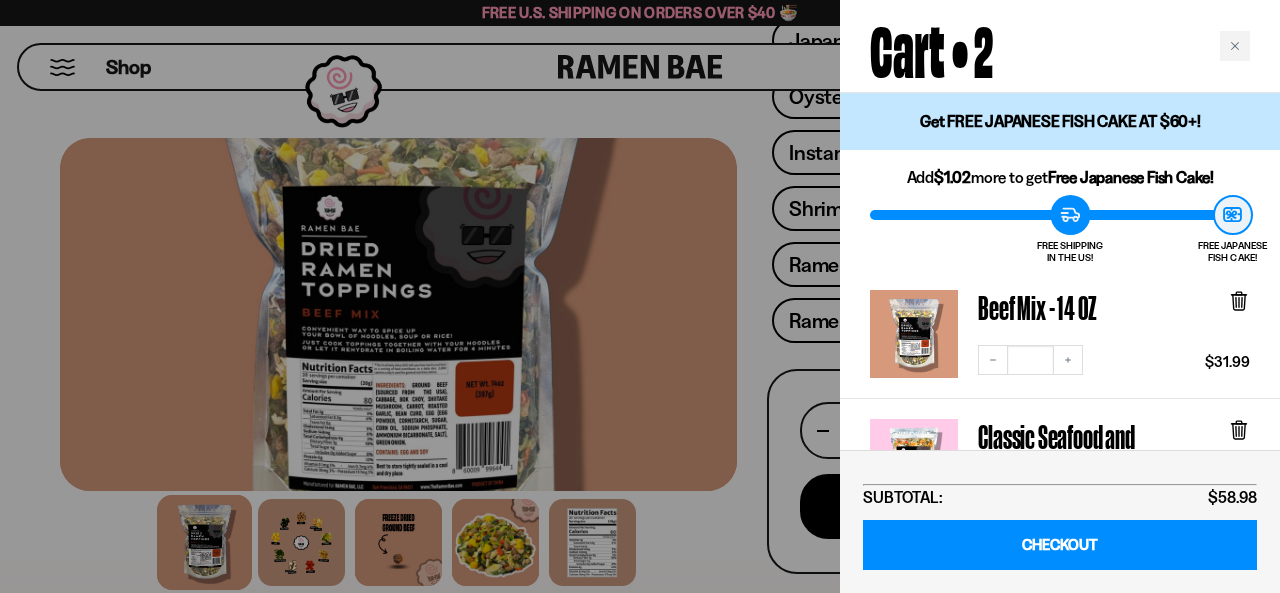 click at bounding box center (640, 296) 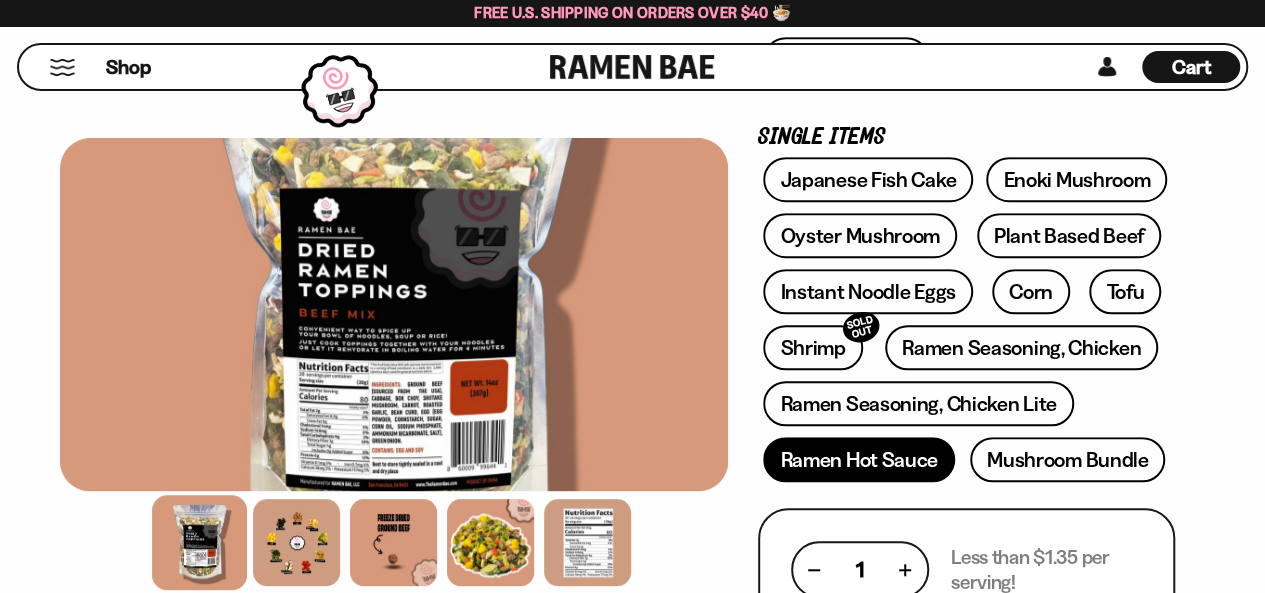 scroll, scrollTop: 501, scrollLeft: 0, axis: vertical 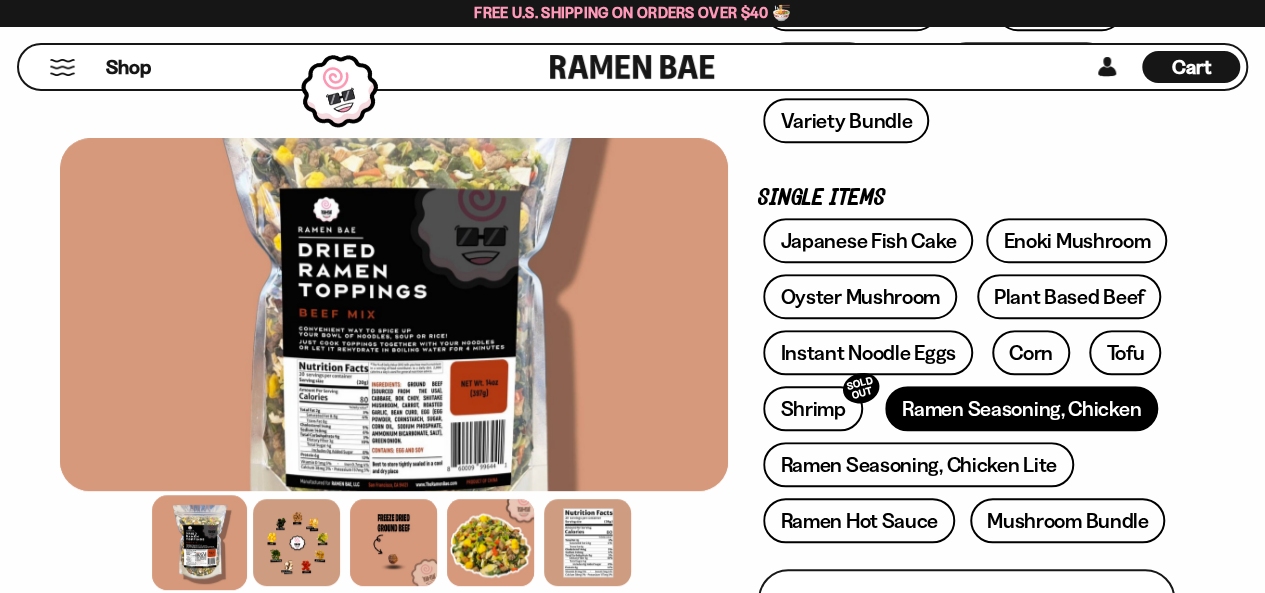 click on "Ramen Seasoning, Chicken" at bounding box center [1021, 408] 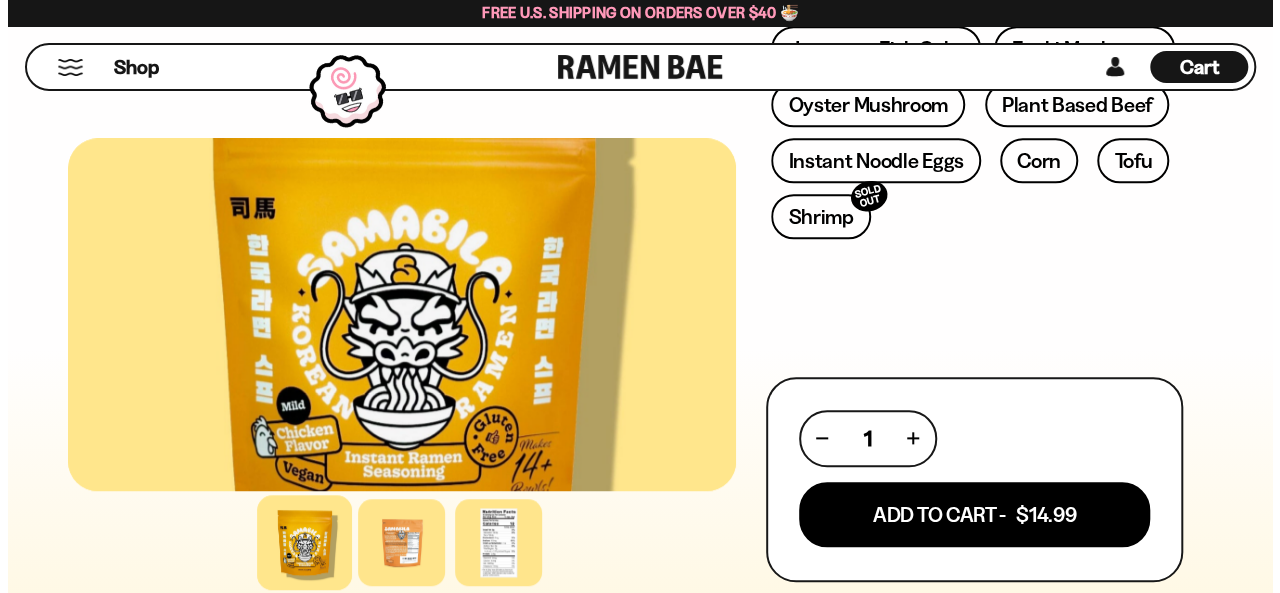 scroll, scrollTop: 800, scrollLeft: 0, axis: vertical 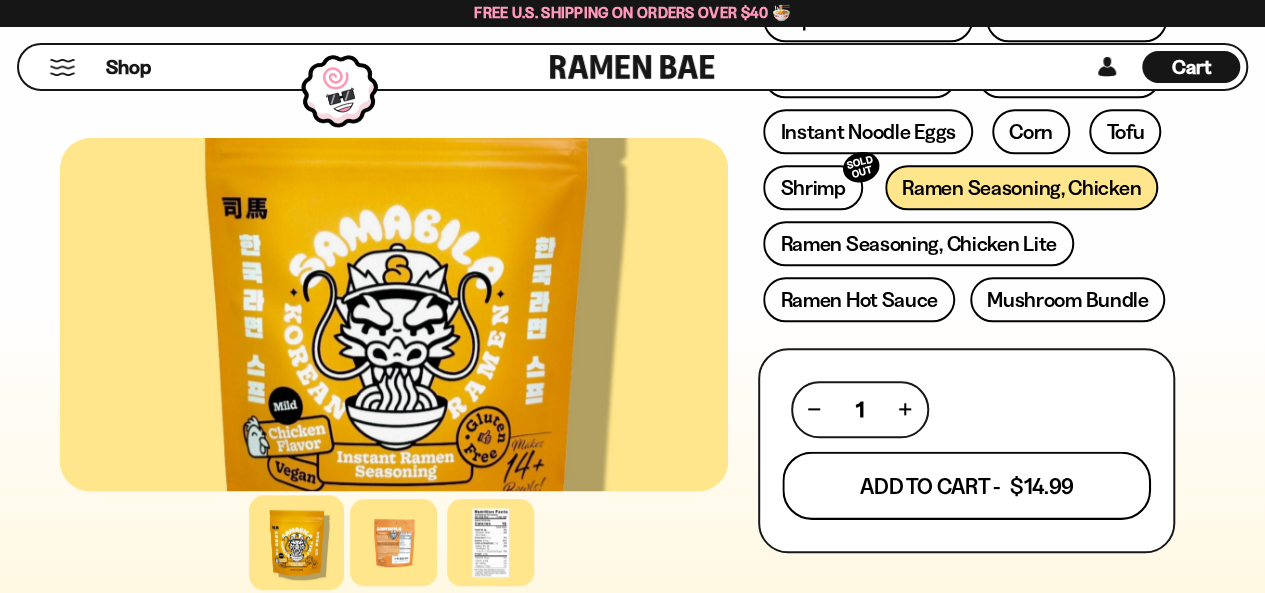 click on "Add To Cart -
$14.99" at bounding box center [966, 485] 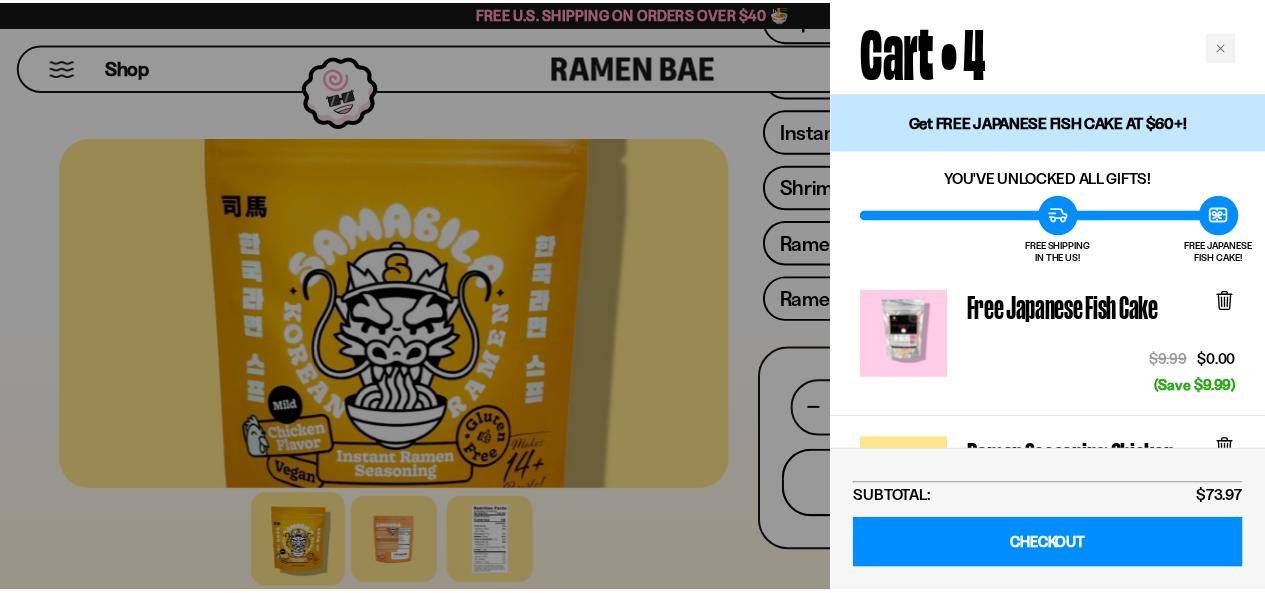 scroll, scrollTop: 100, scrollLeft: 0, axis: vertical 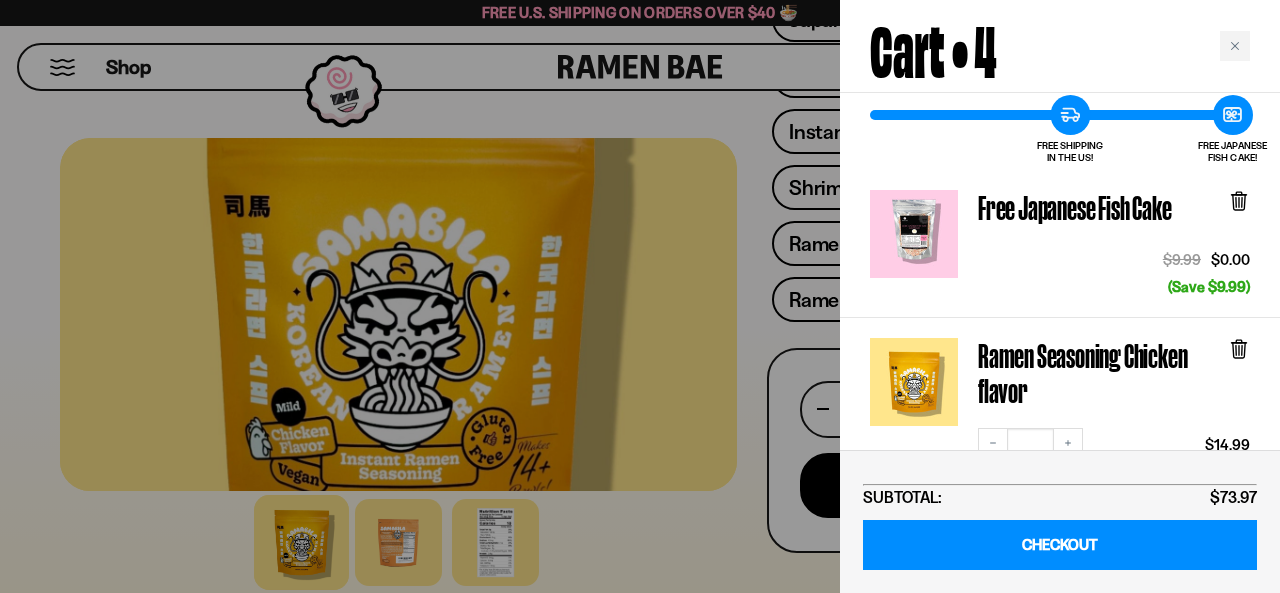 click at bounding box center (640, 296) 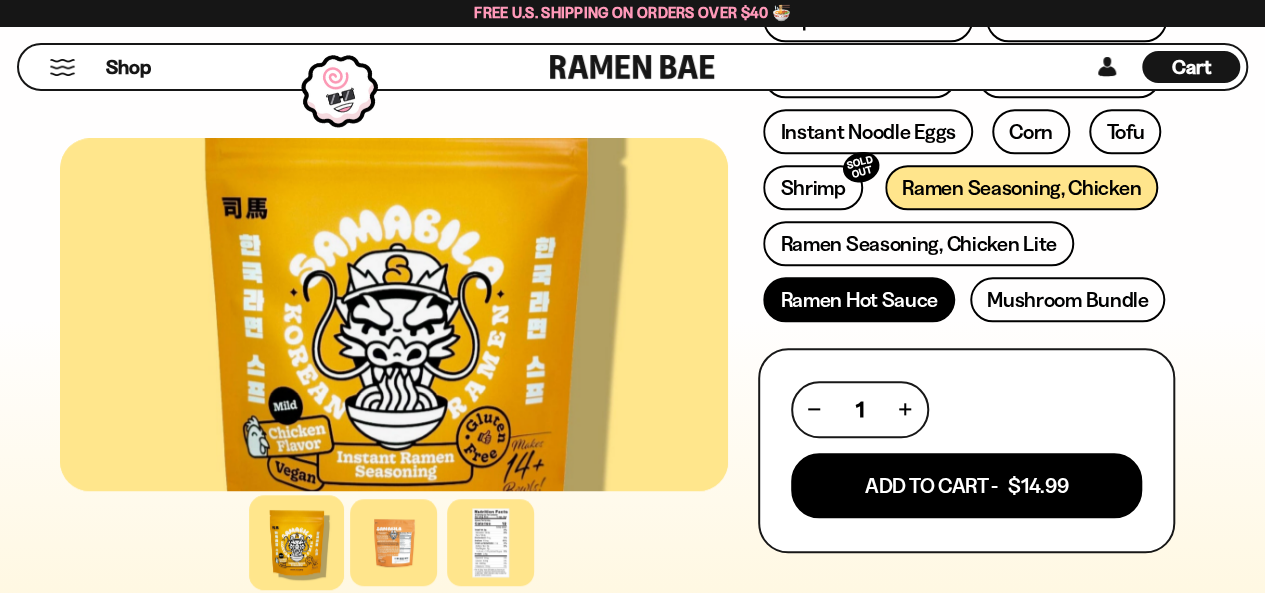 click on "Ramen Hot Sauce" at bounding box center (859, 299) 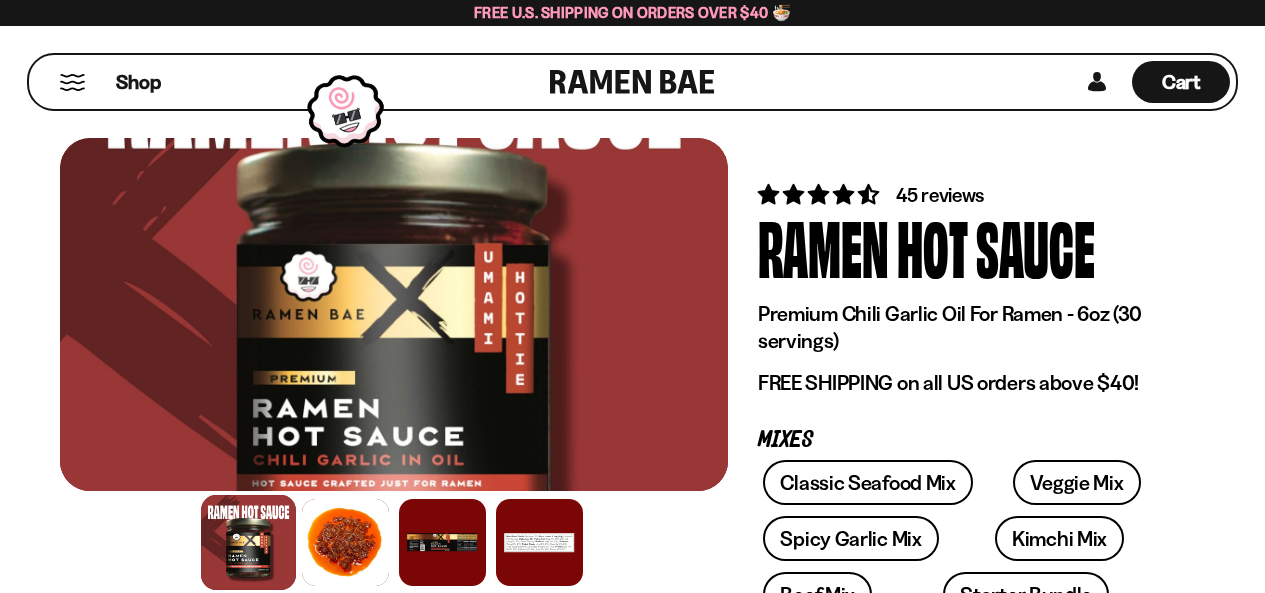 scroll, scrollTop: 0, scrollLeft: 0, axis: both 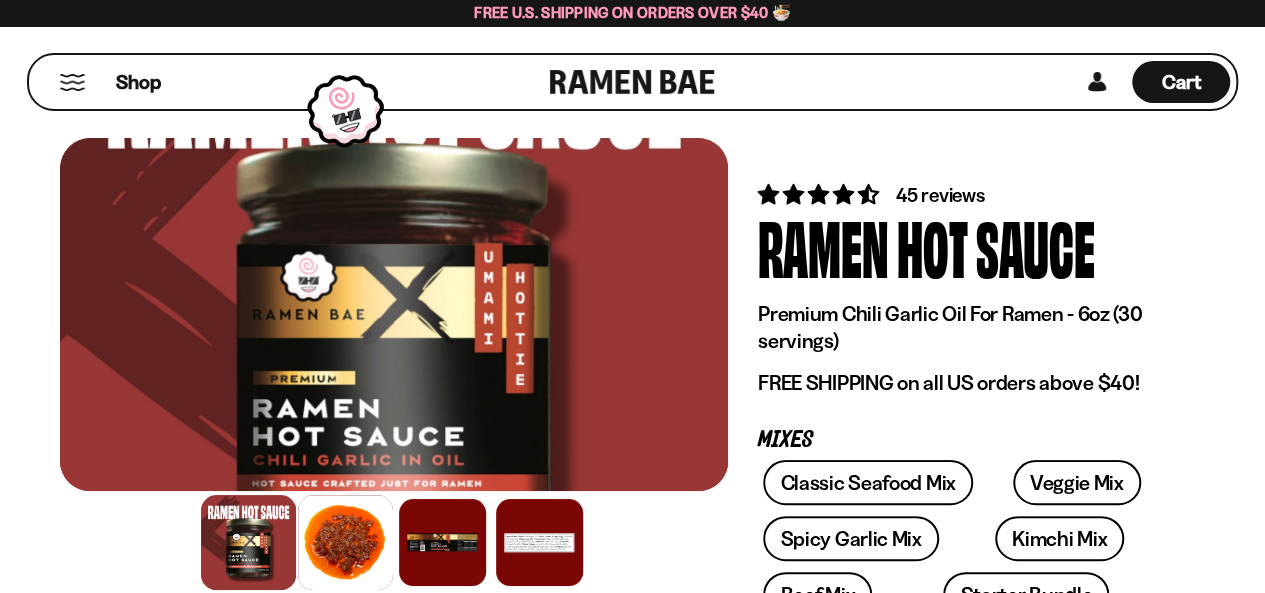 click at bounding box center [345, 542] 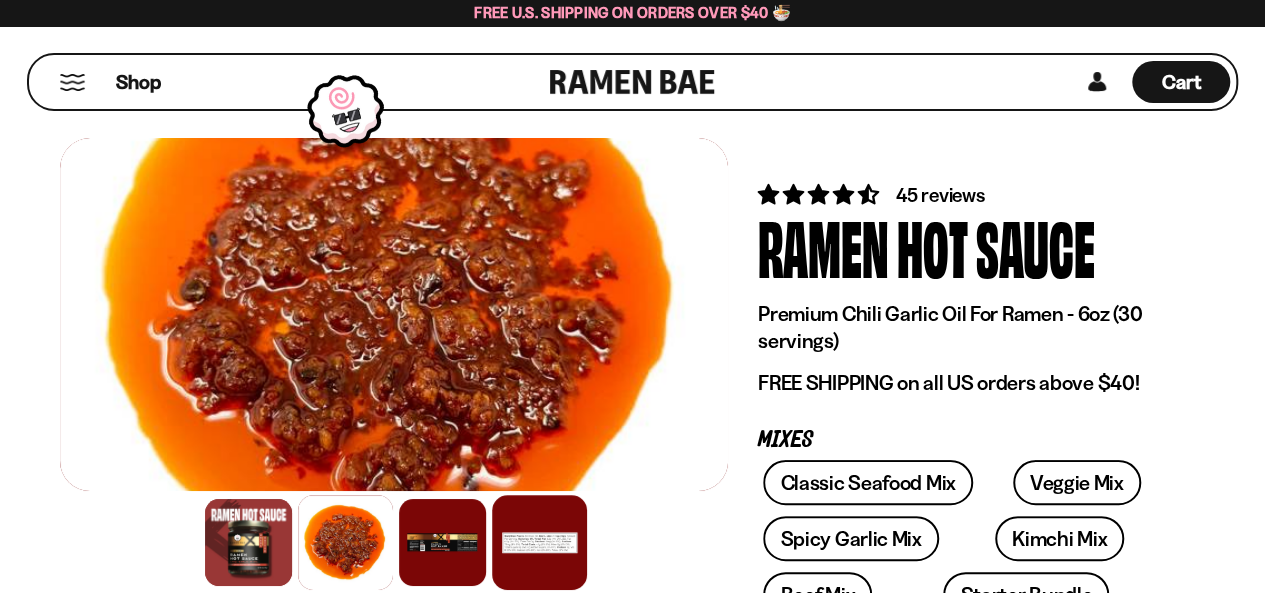 click at bounding box center (539, 542) 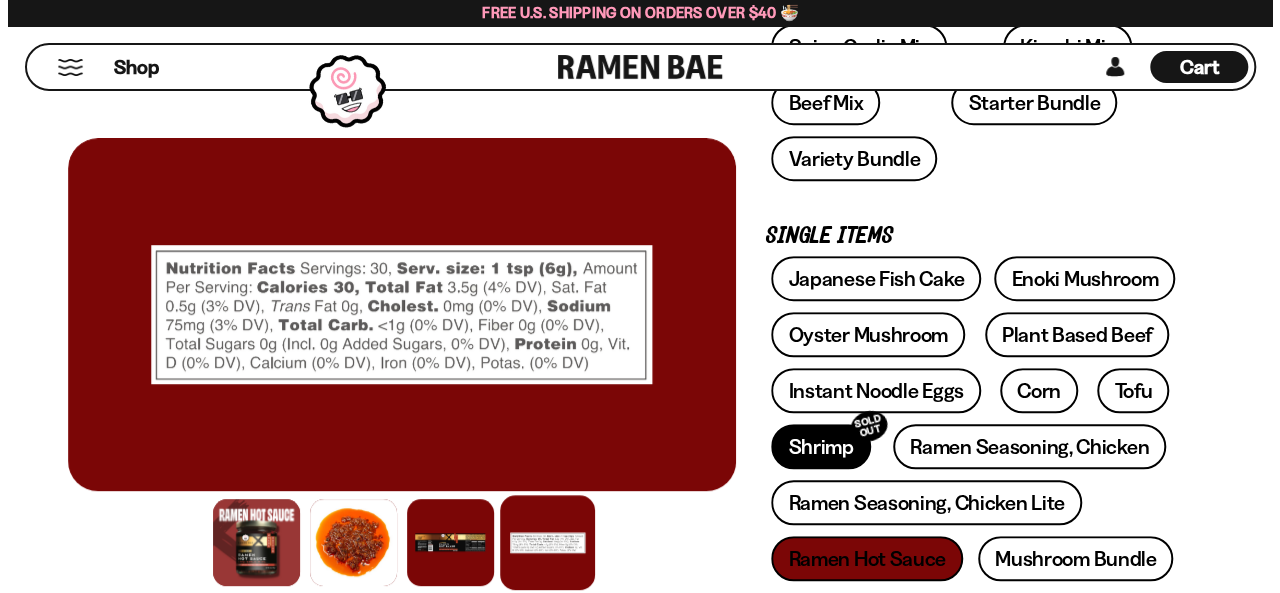 scroll, scrollTop: 700, scrollLeft: 0, axis: vertical 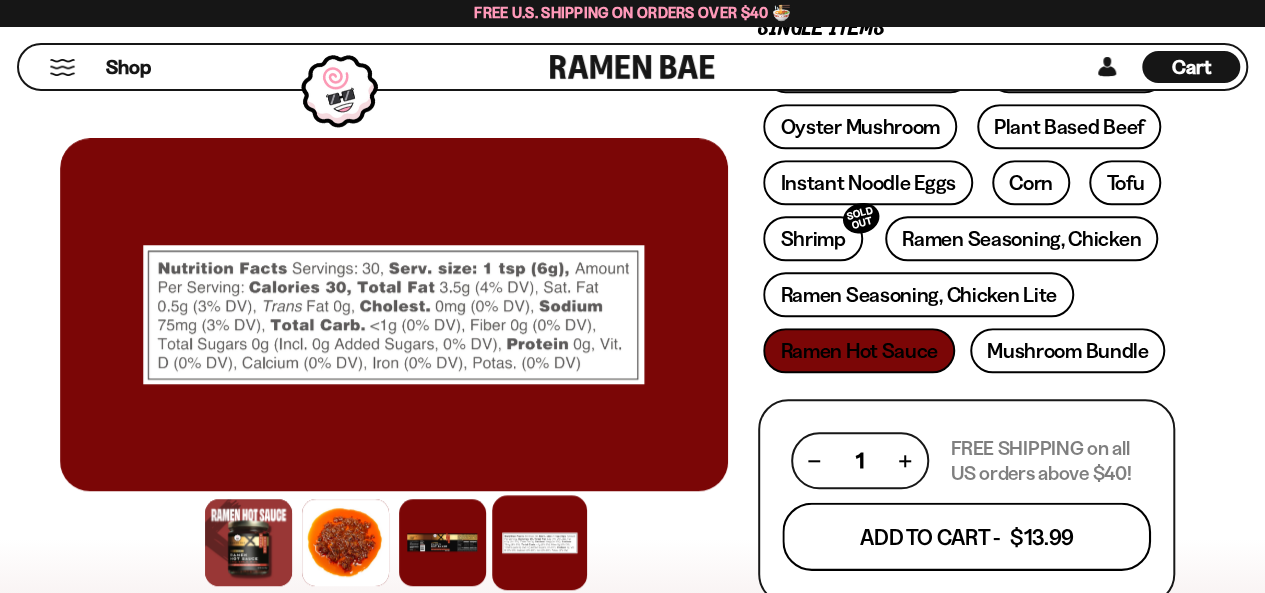 click on "Add To Cart -
$13.99" at bounding box center [966, 537] 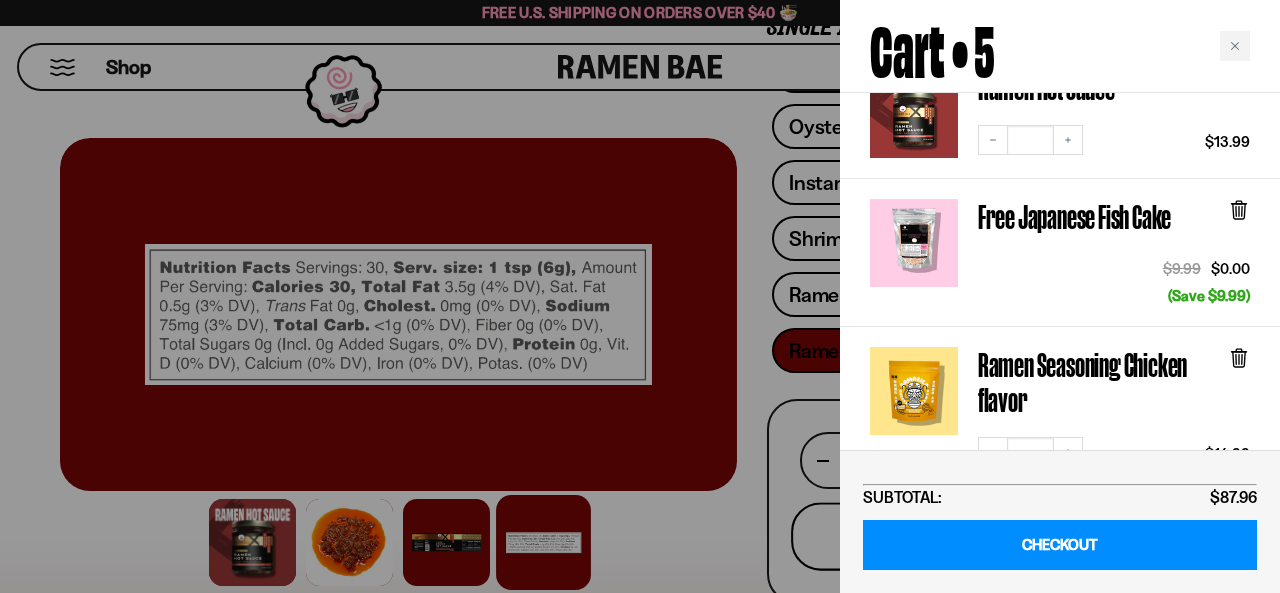 scroll, scrollTop: 400, scrollLeft: 0, axis: vertical 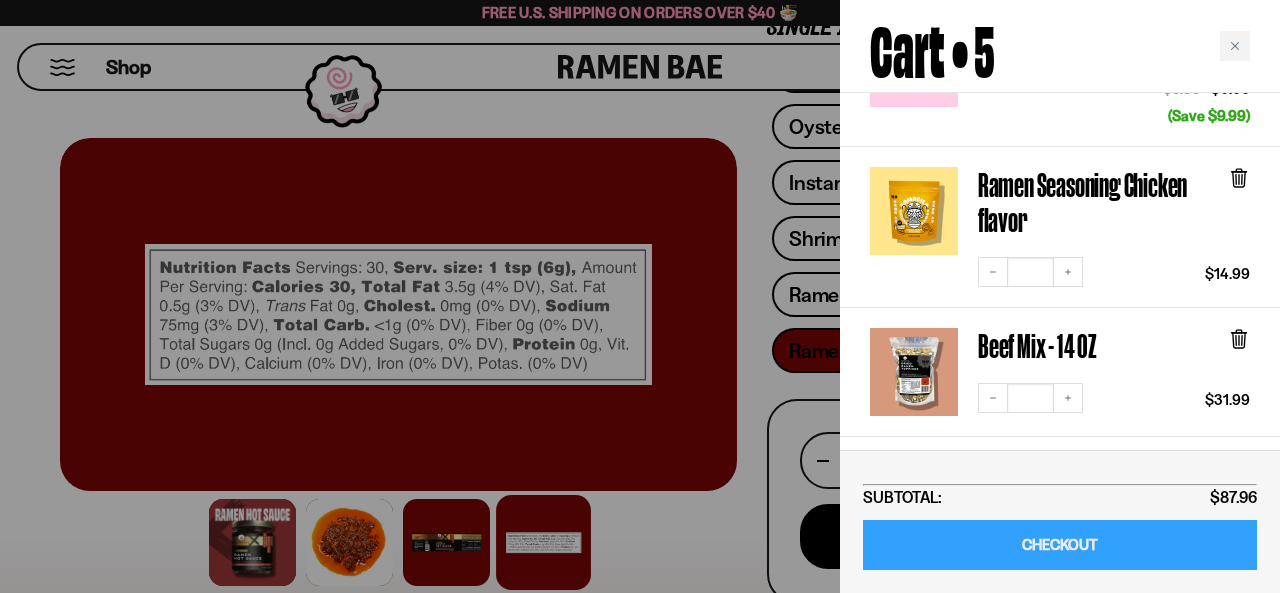 click on "CHECKOUT" at bounding box center [1060, 545] 